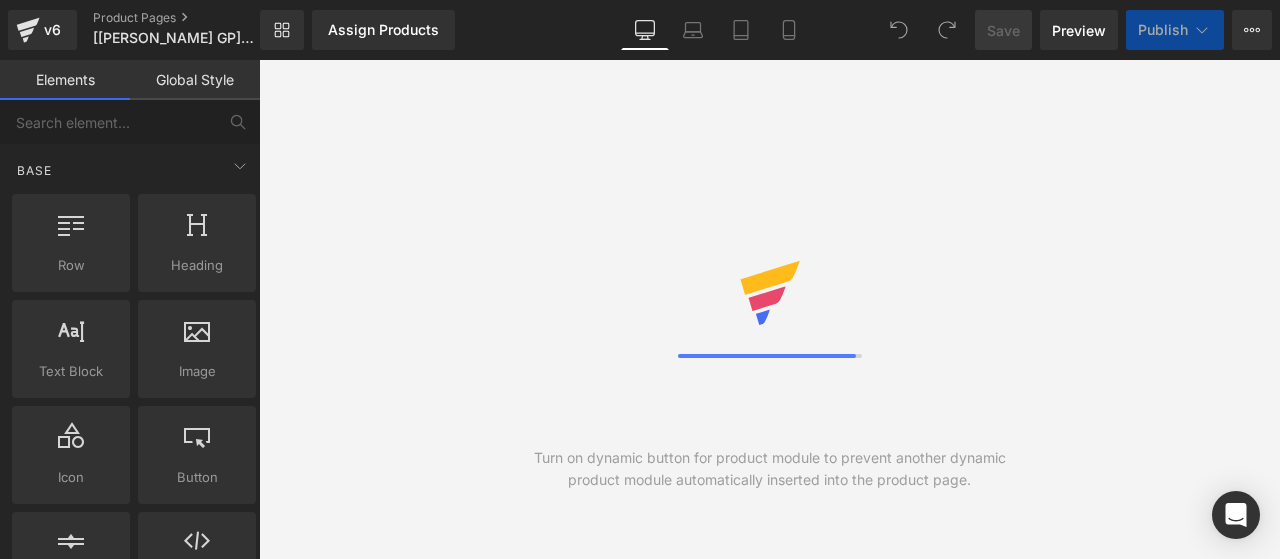 scroll, scrollTop: 0, scrollLeft: 0, axis: both 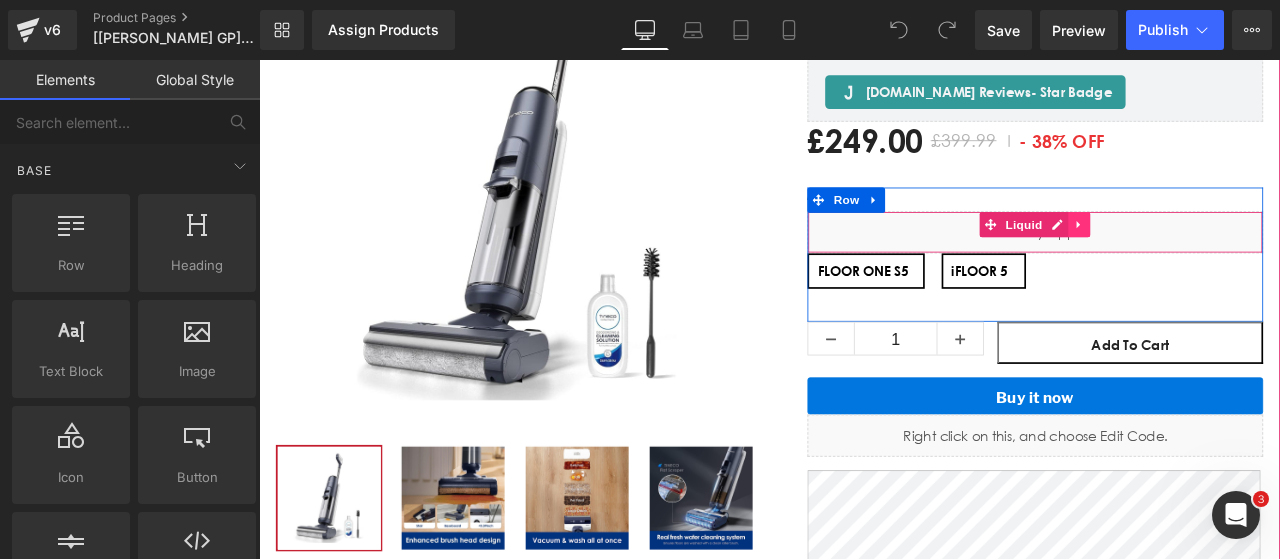 click 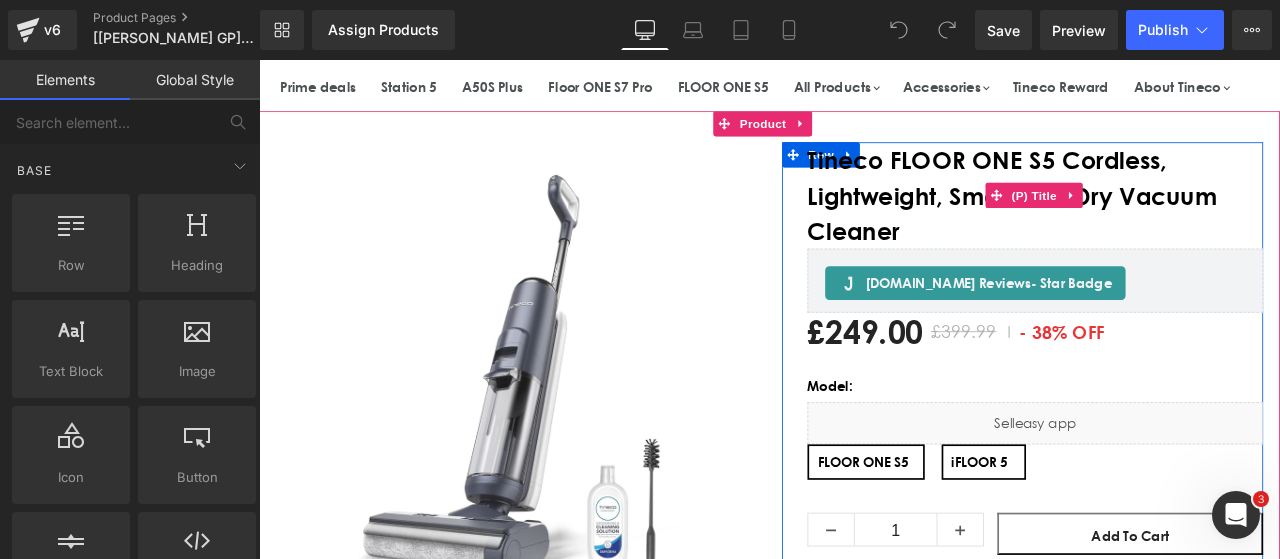scroll, scrollTop: 200, scrollLeft: 0, axis: vertical 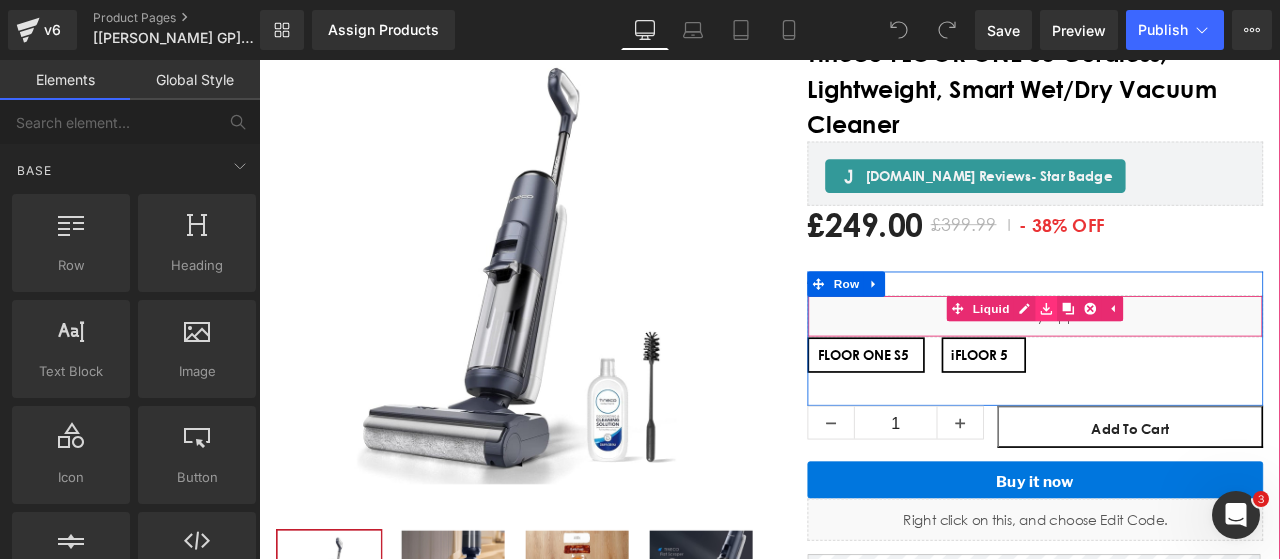 click 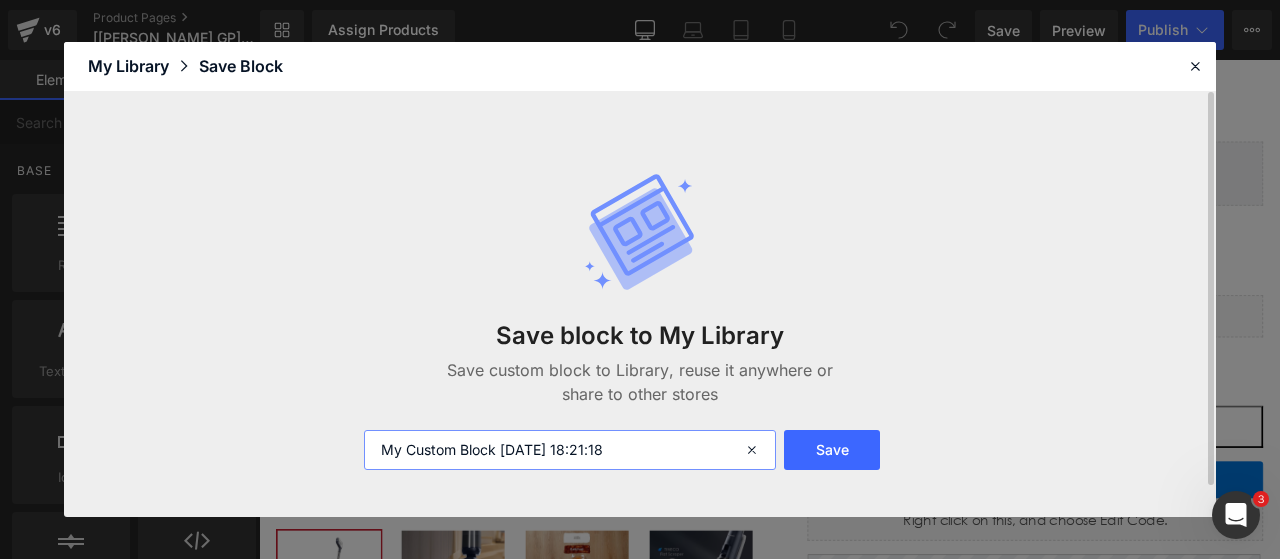 click on "My Custom Block [DATE] 18:21:18" at bounding box center [570, 450] 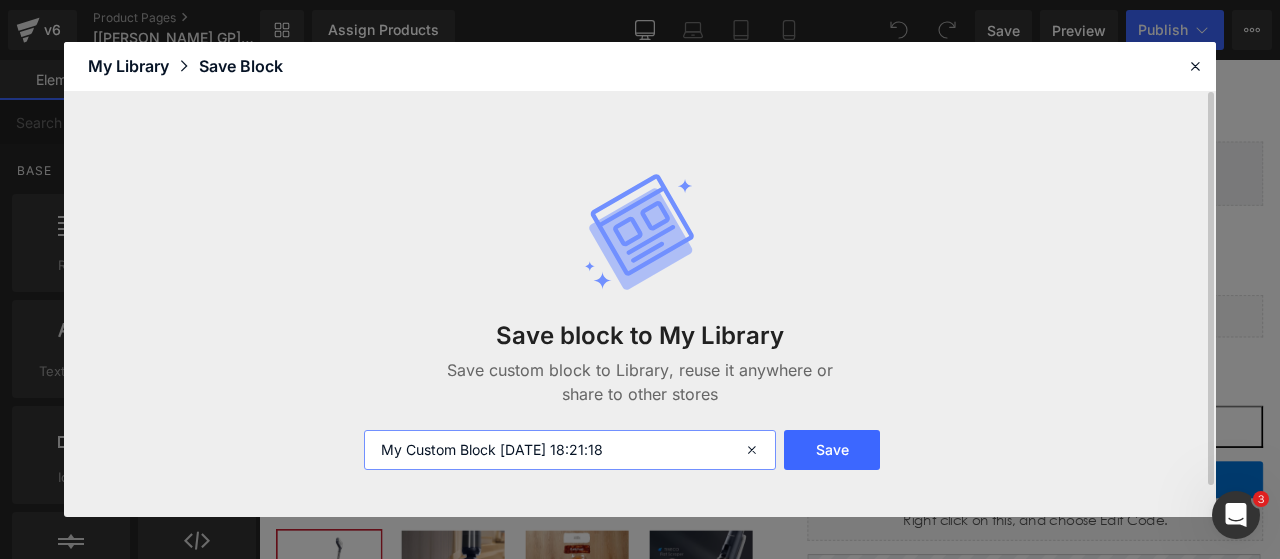 drag, startPoint x: 495, startPoint y: 450, endPoint x: 366, endPoint y: 443, distance: 129.18979 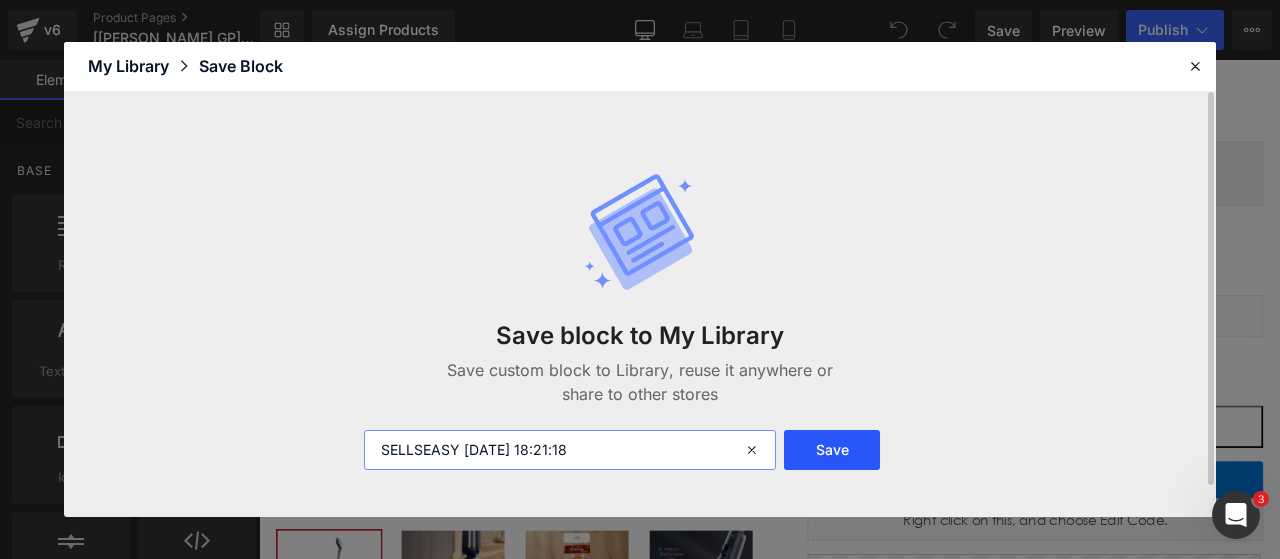 type on "SELLSEASY [DATE] 18:21:18" 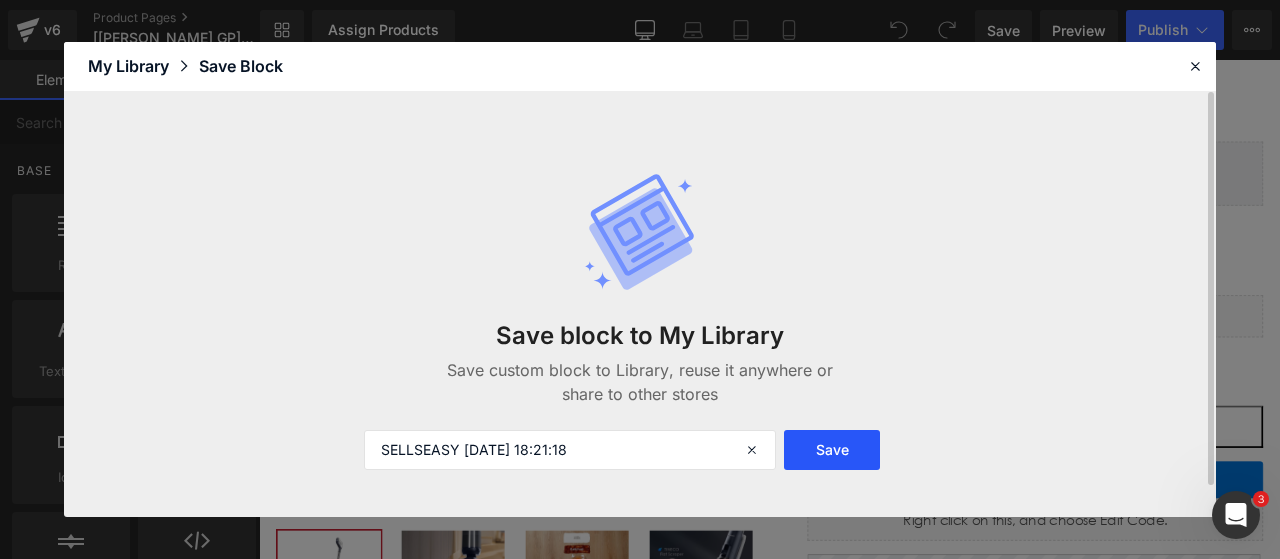 click on "Save" at bounding box center (832, 450) 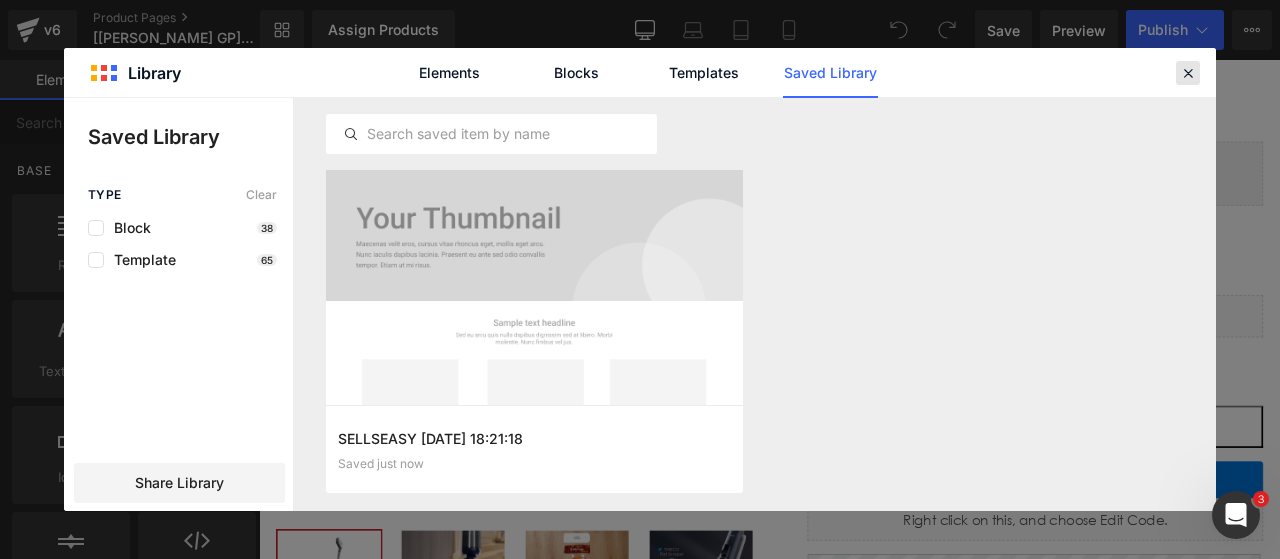click 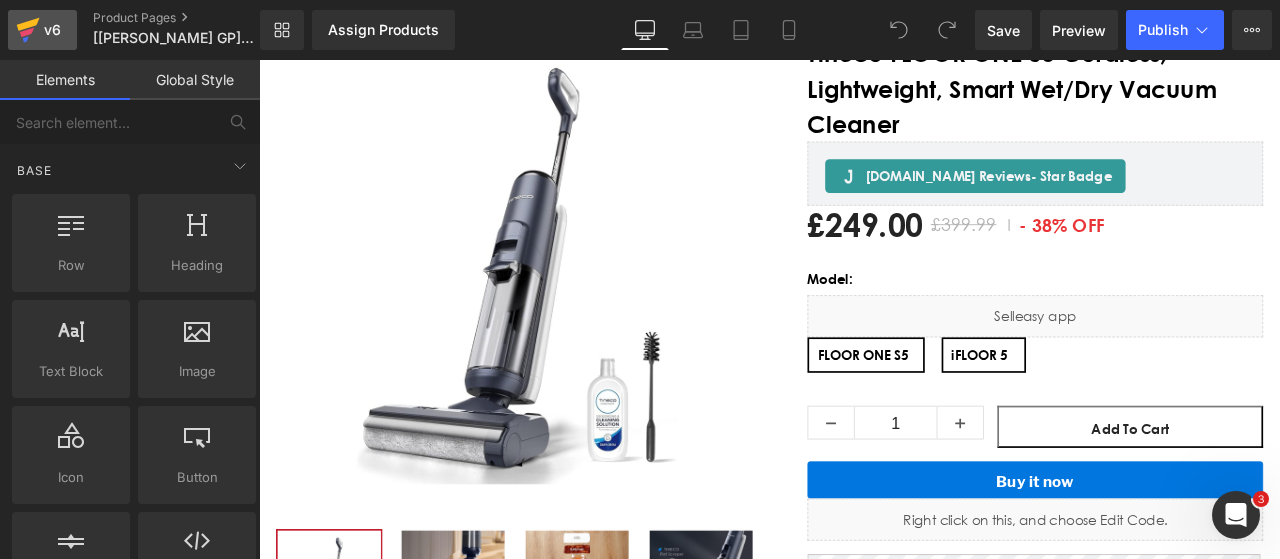 click on "v6" at bounding box center [52, 30] 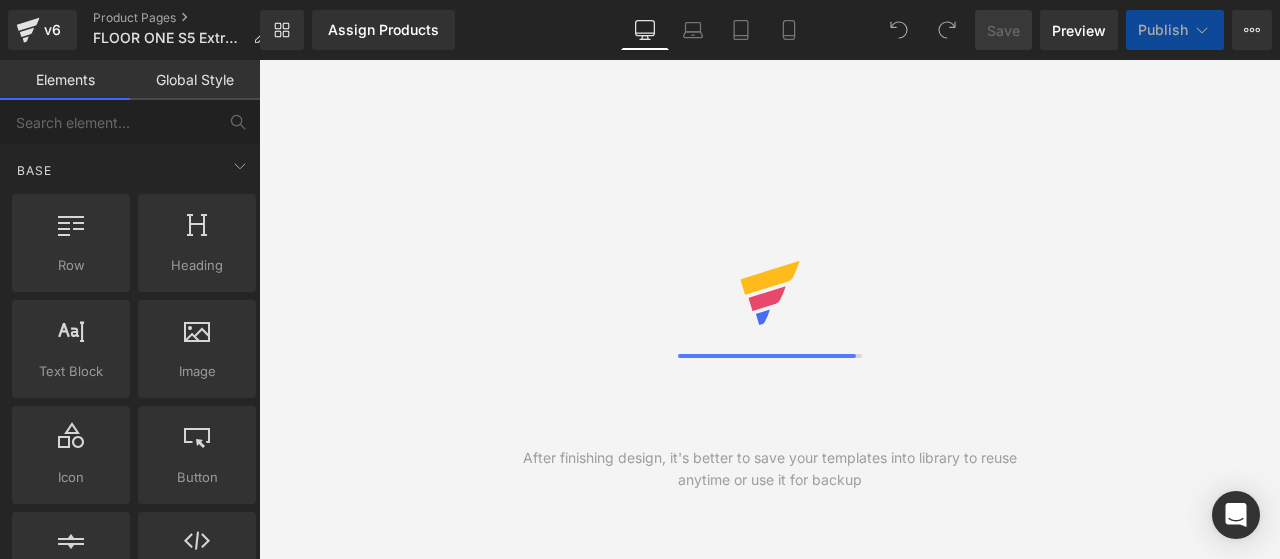 scroll, scrollTop: 0, scrollLeft: 0, axis: both 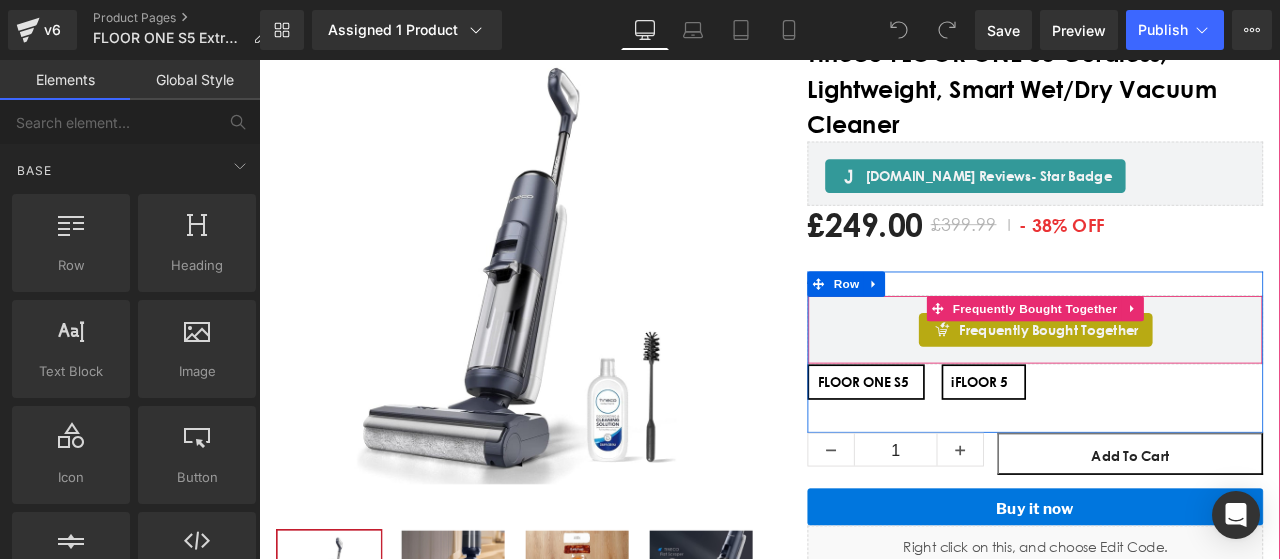 click at bounding box center (1294, 355) 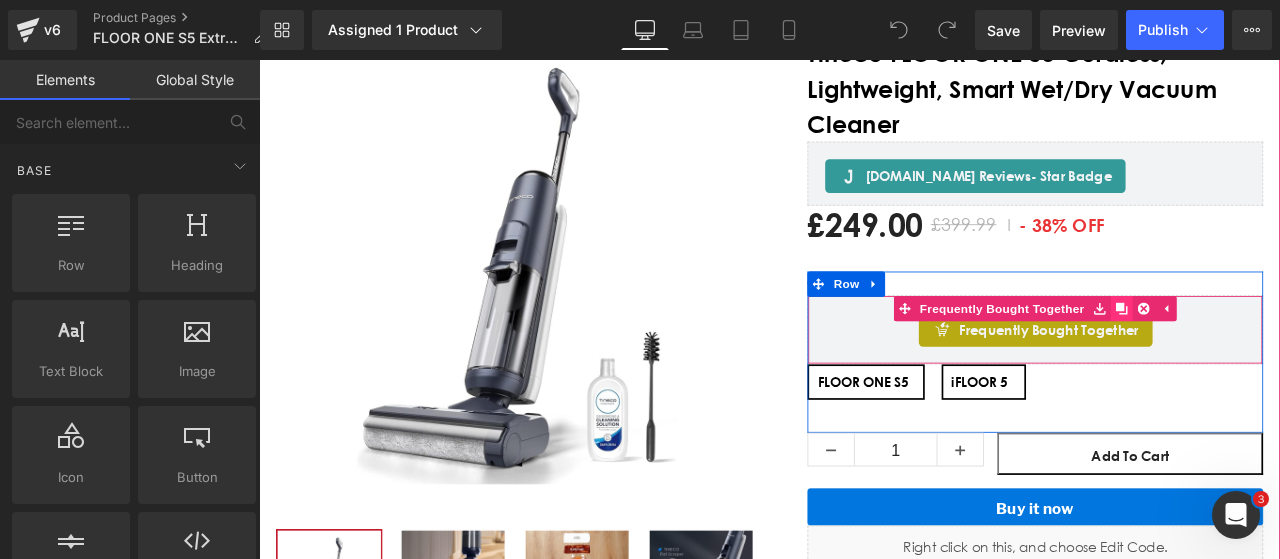 scroll, scrollTop: 0, scrollLeft: 0, axis: both 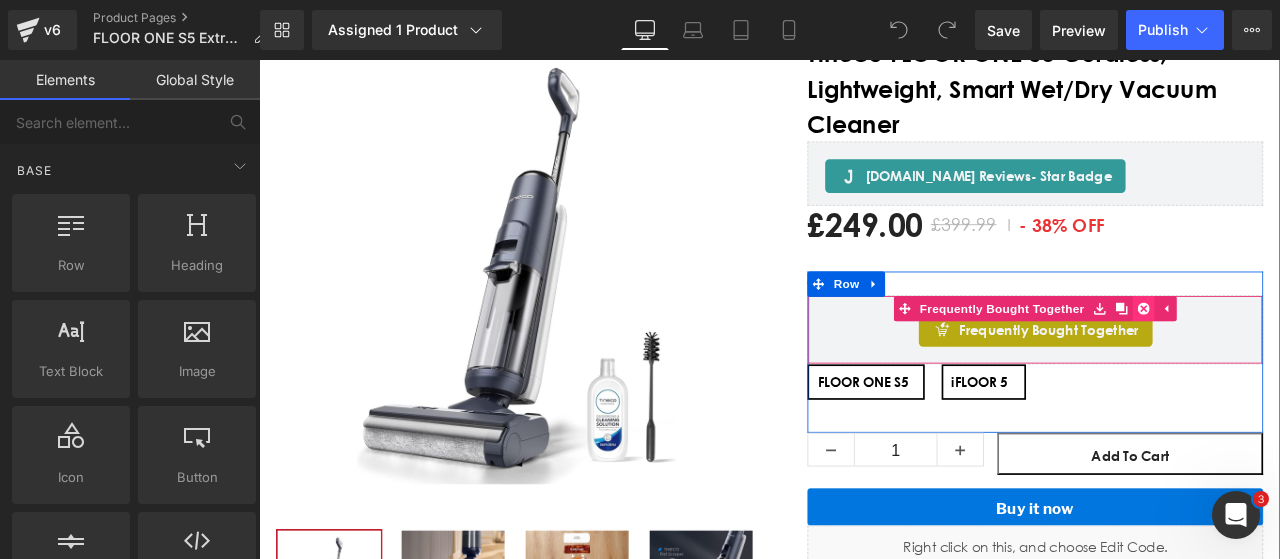 click 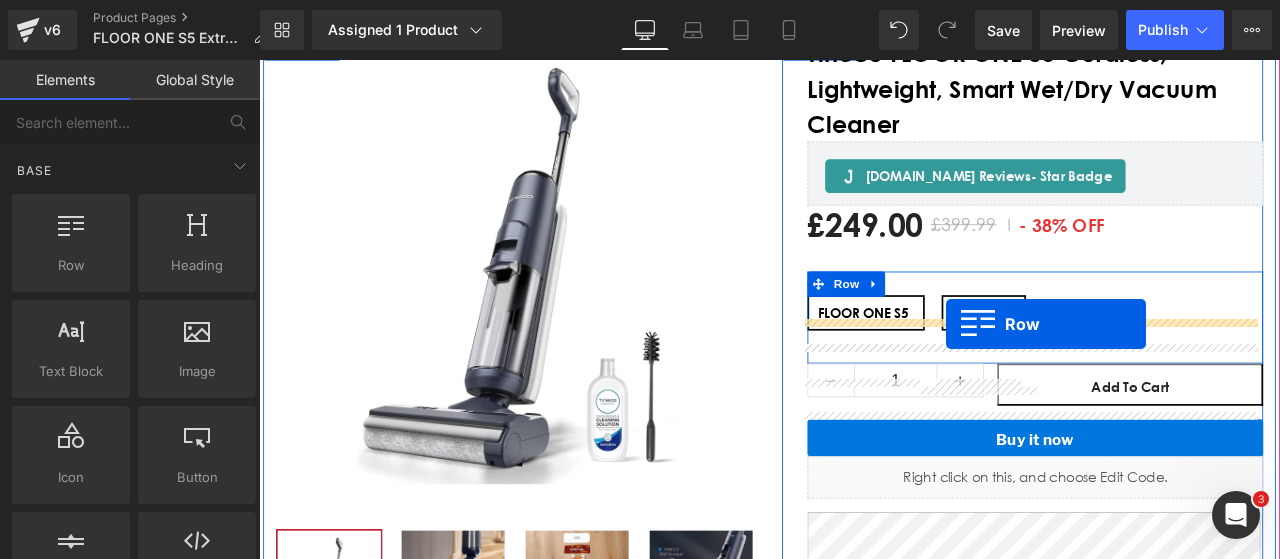 drag, startPoint x: 333, startPoint y: 313, endPoint x: 1073, endPoint y: 373, distance: 742.42847 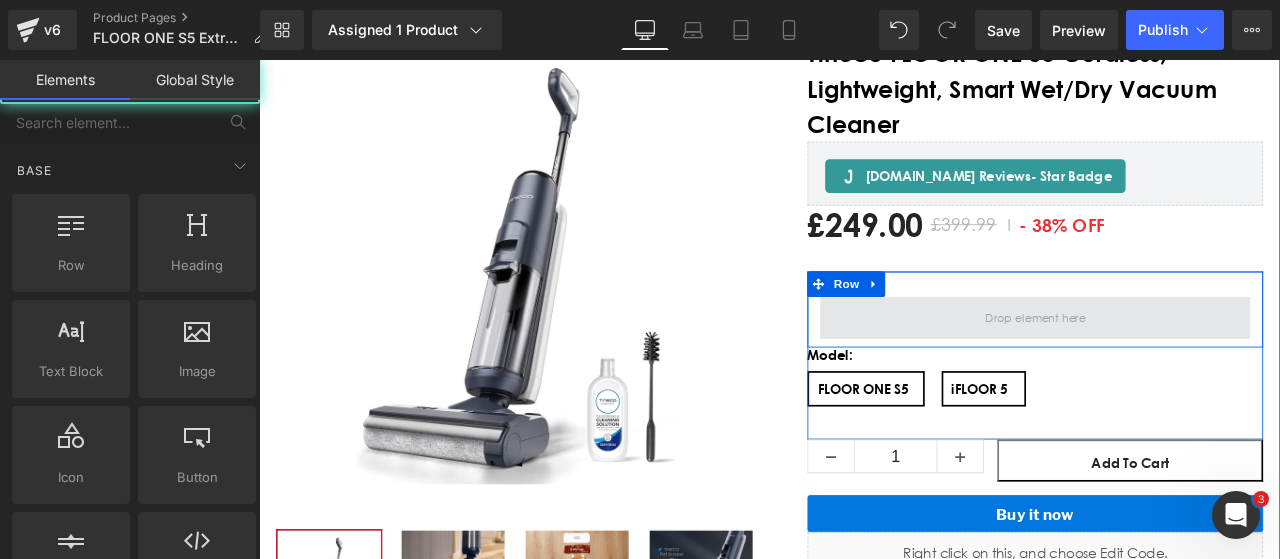 click at bounding box center [1179, 365] 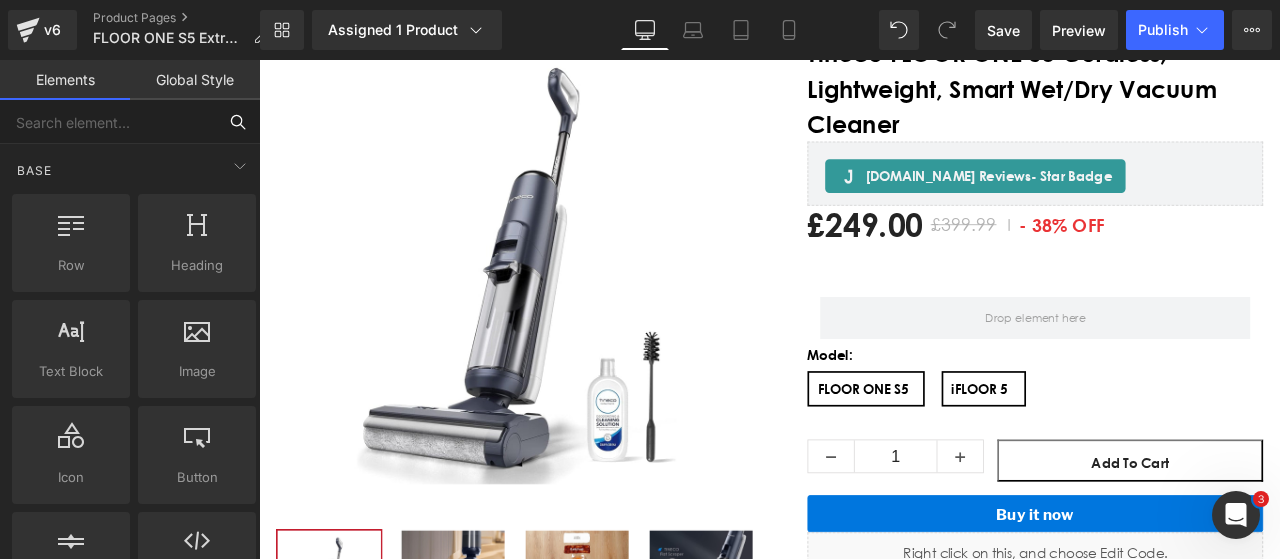 click at bounding box center (108, 122) 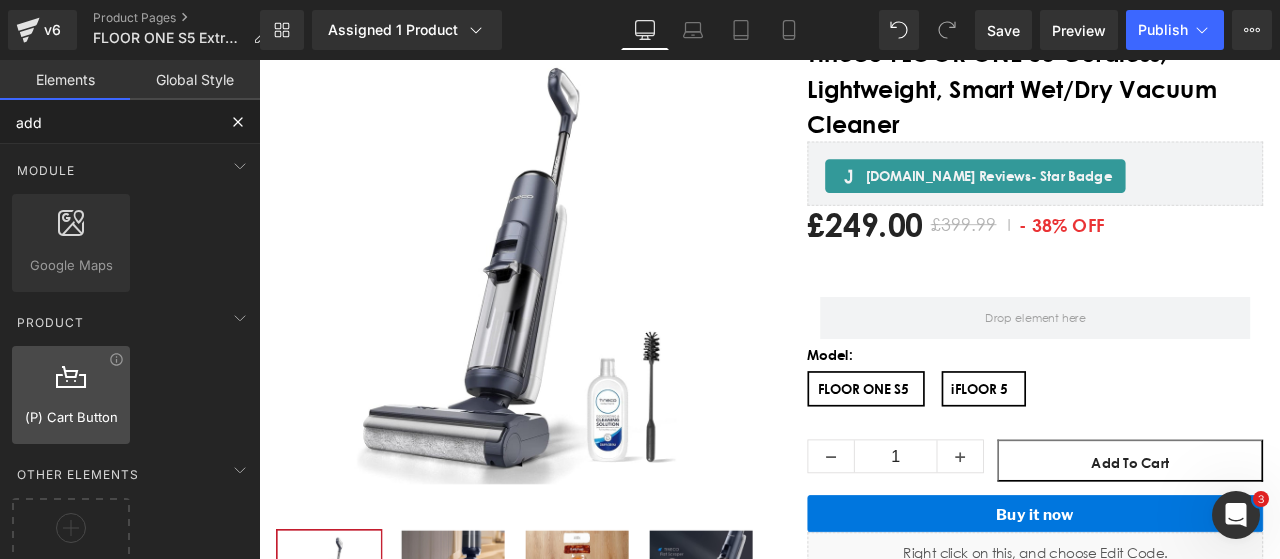 scroll, scrollTop: 50, scrollLeft: 0, axis: vertical 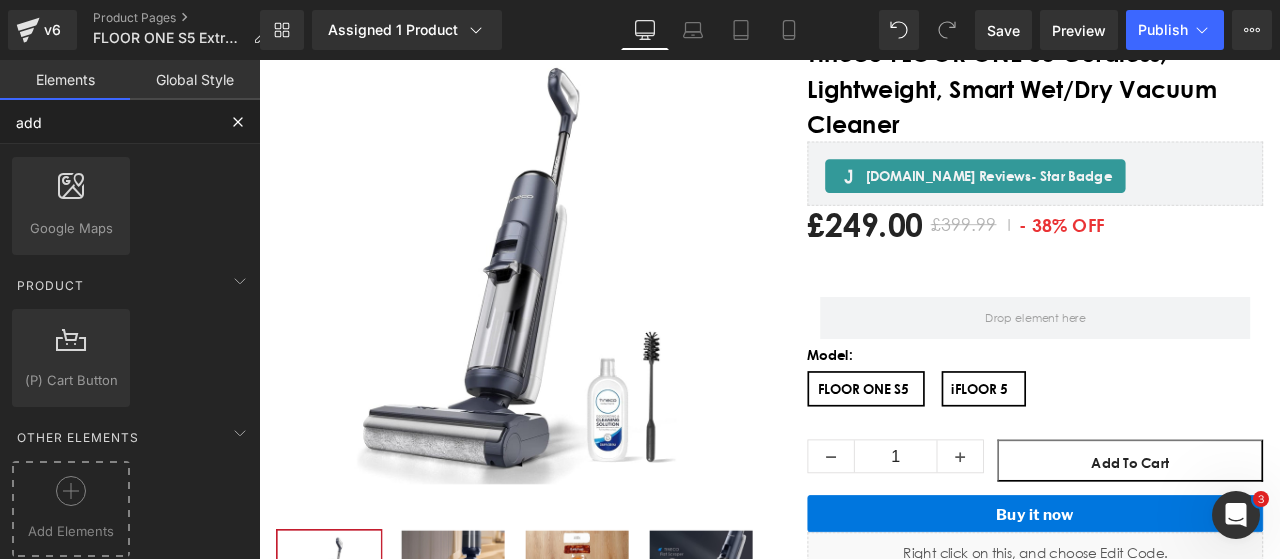 click 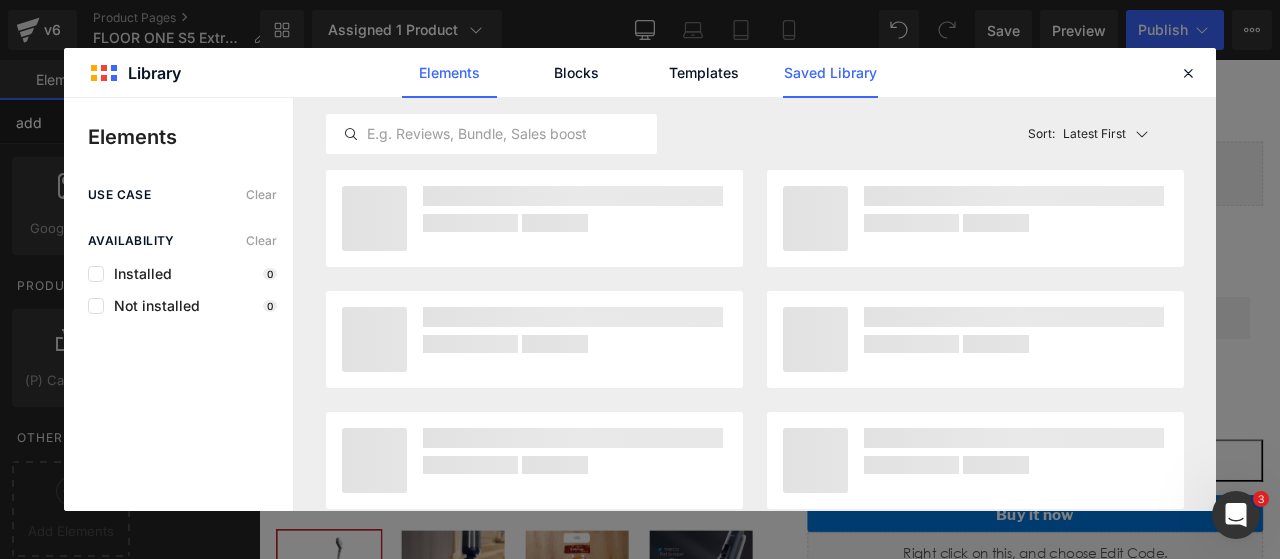 type on "add" 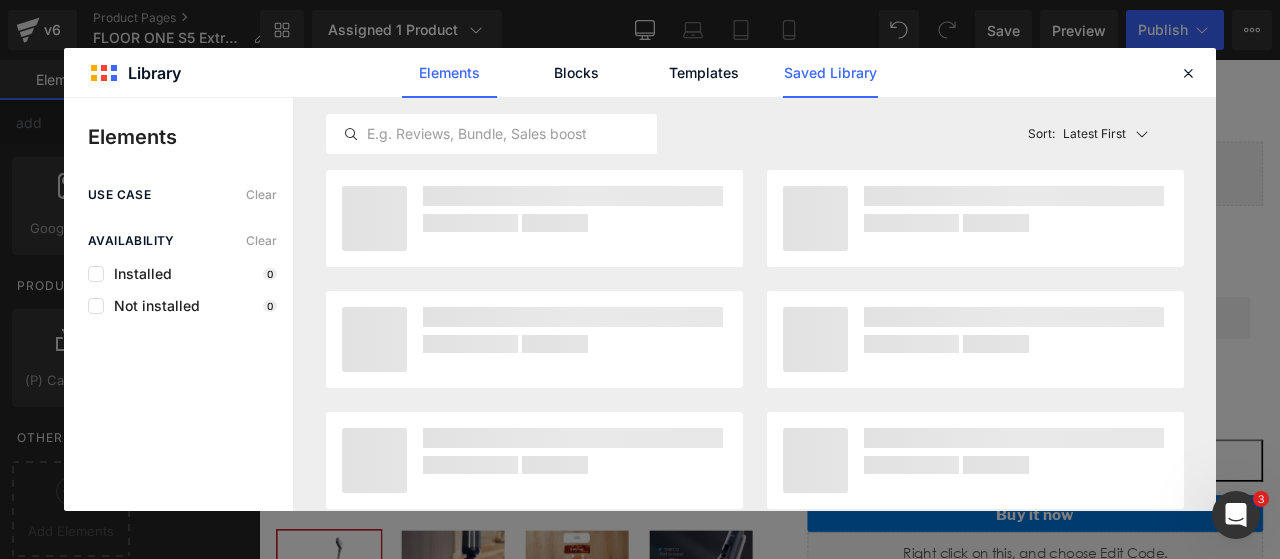 click on "Saved Library" 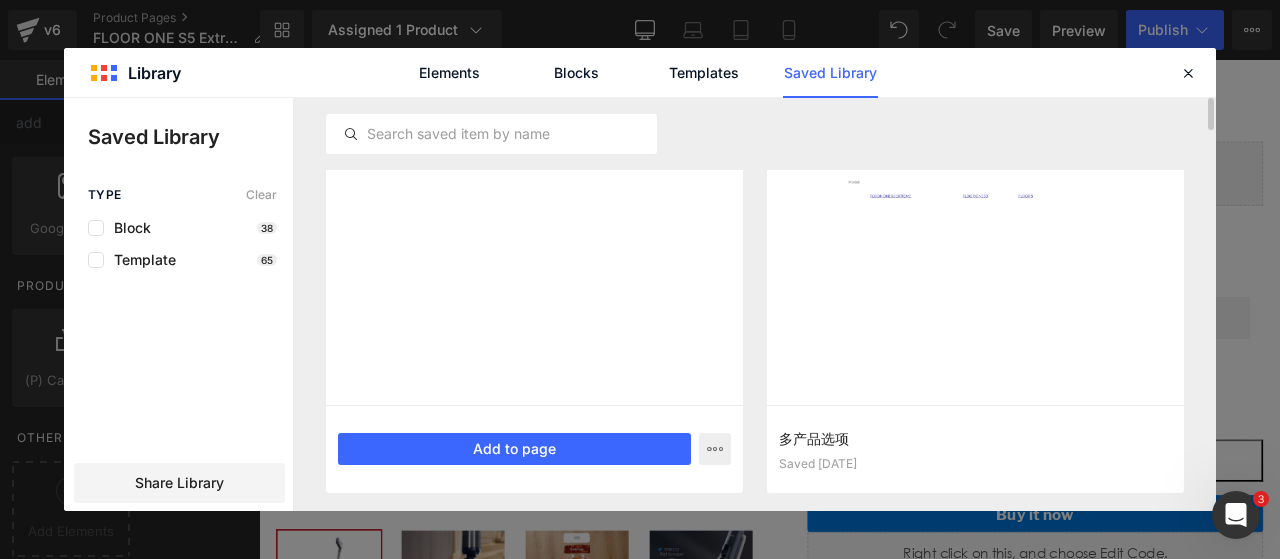 click on "SELLSEASY 2025-07-10 18:21:18 Saved 50 seconds ago Add to page" at bounding box center [534, 449] 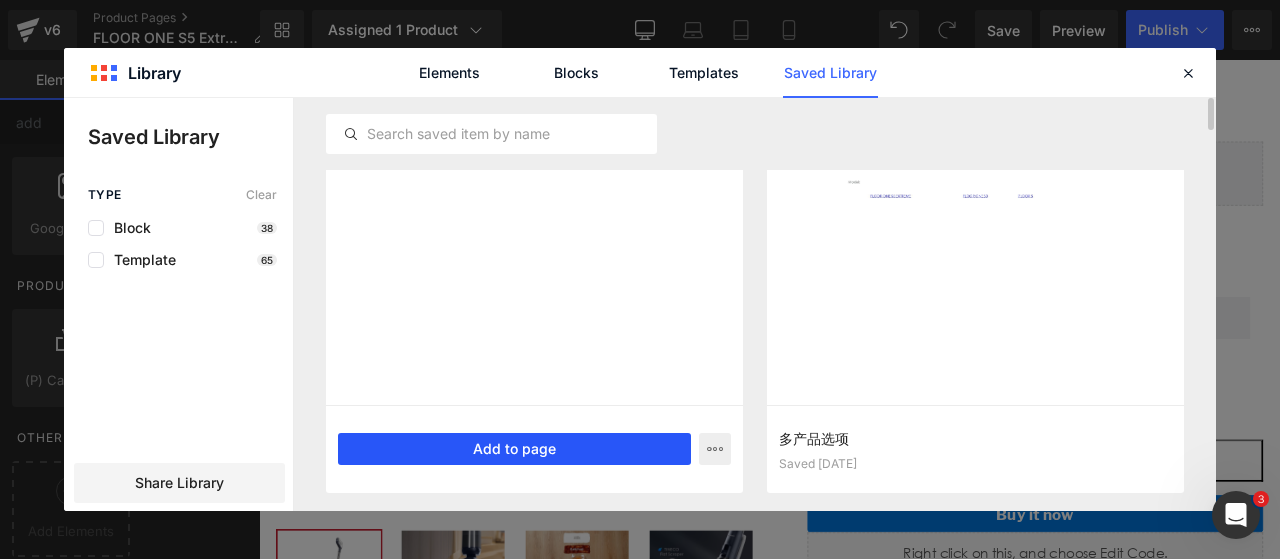 click on "Add to page" at bounding box center (514, 449) 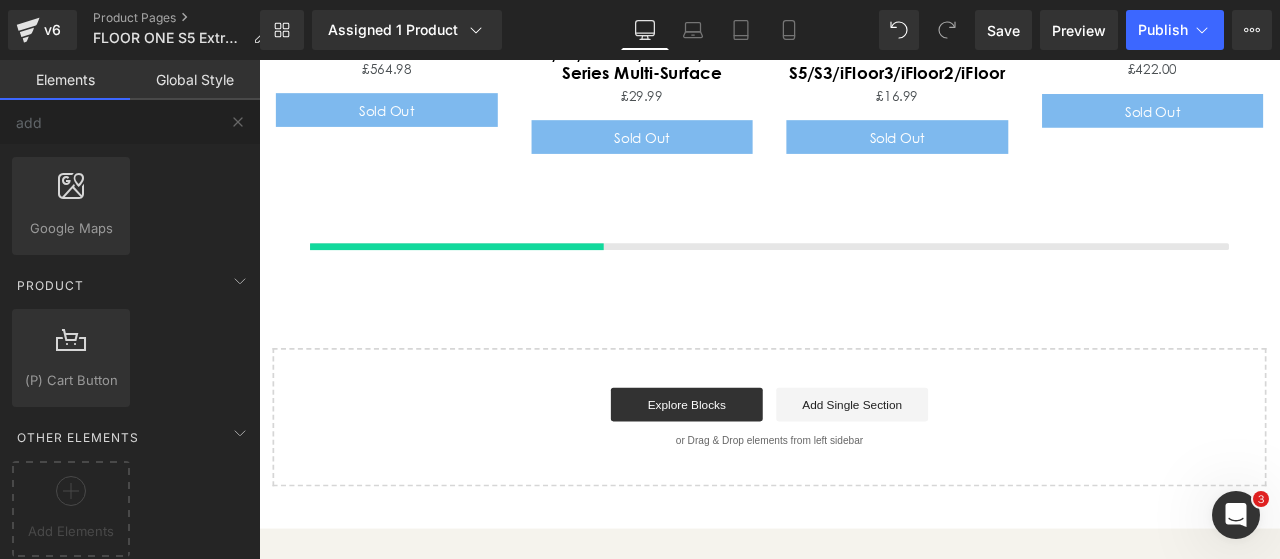 scroll, scrollTop: 7298, scrollLeft: 0, axis: vertical 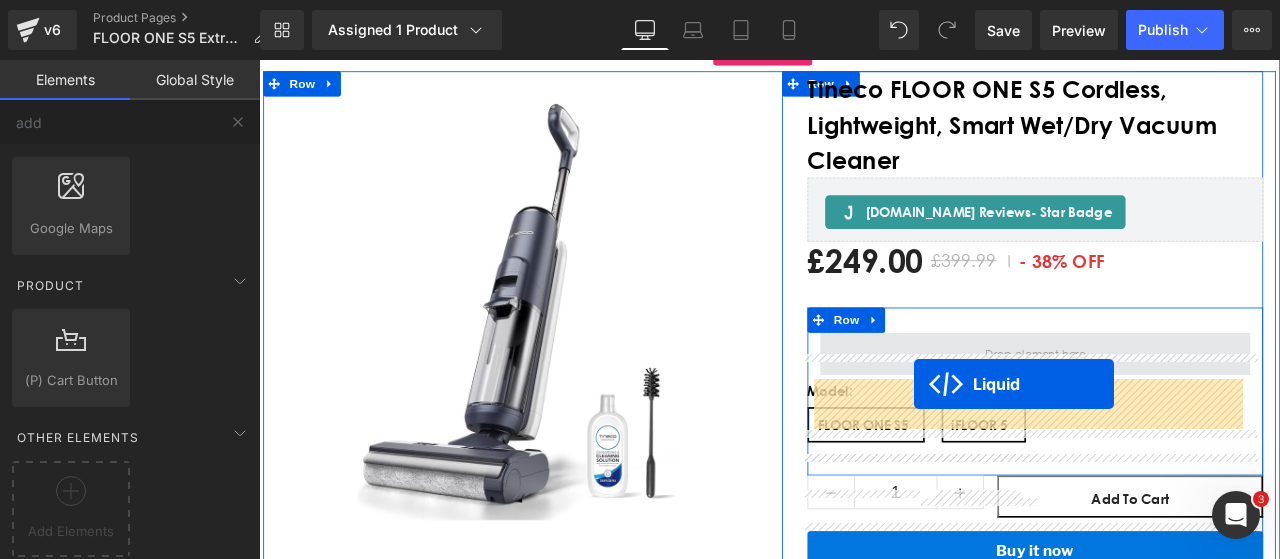 drag, startPoint x: 802, startPoint y: 174, endPoint x: 1035, endPoint y: 445, distance: 357.39334 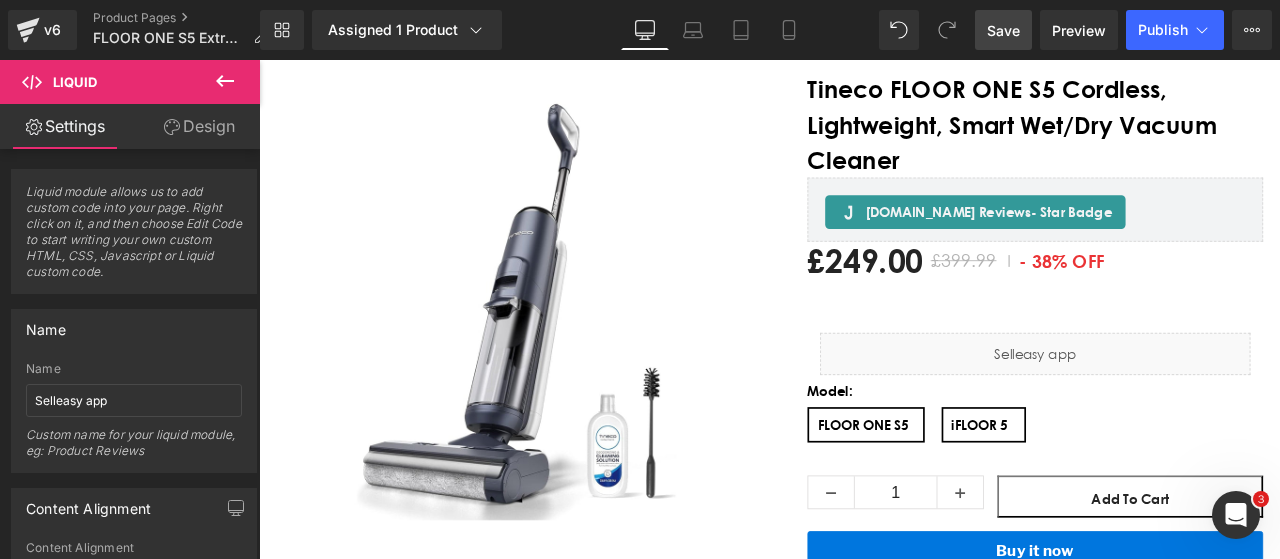 click on "Save" at bounding box center [1003, 30] 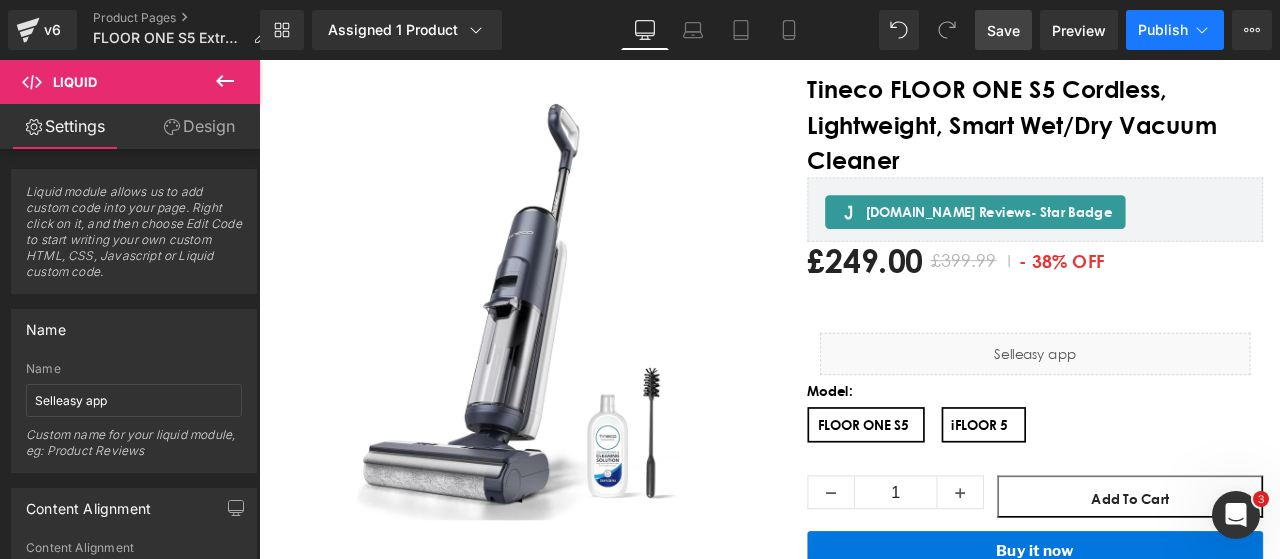click on "Publish" at bounding box center (1163, 30) 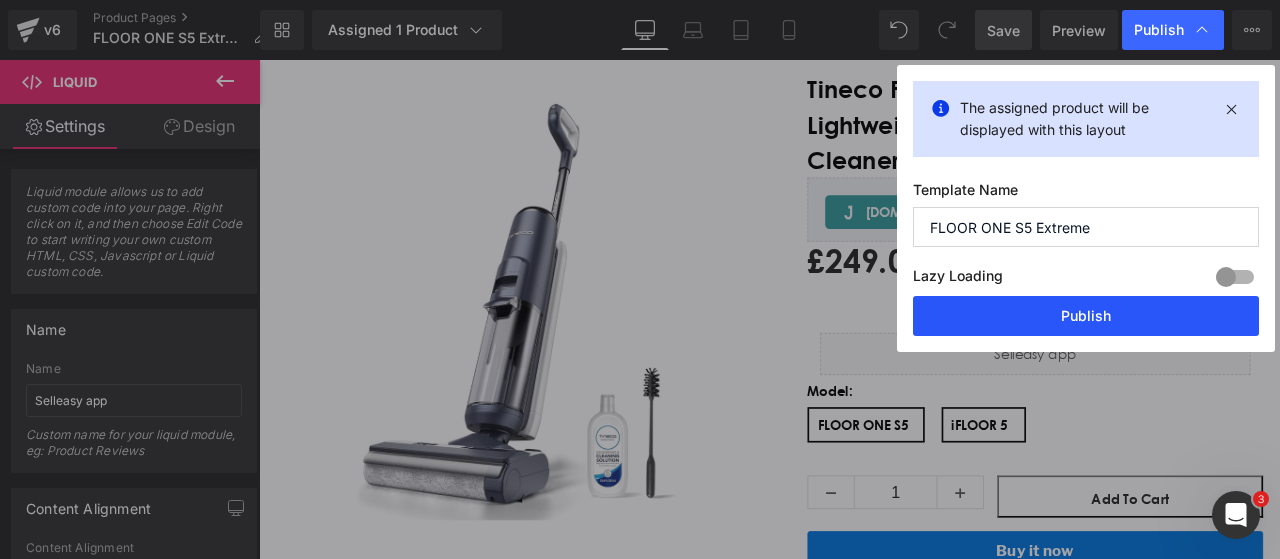 click on "Publish" at bounding box center (1086, 316) 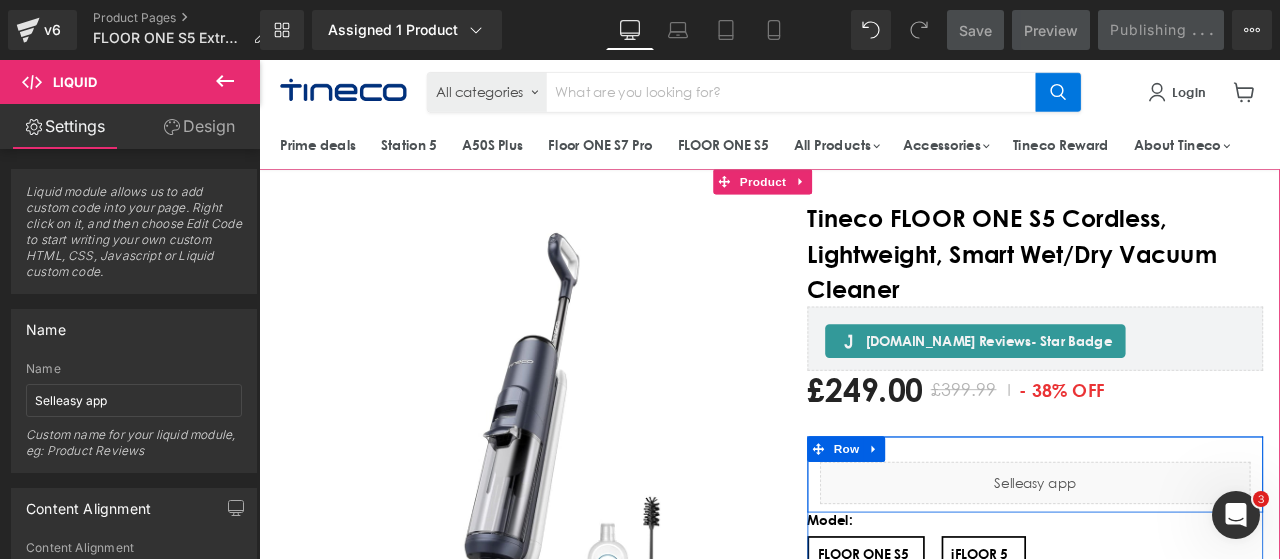 scroll, scrollTop: 0, scrollLeft: 0, axis: both 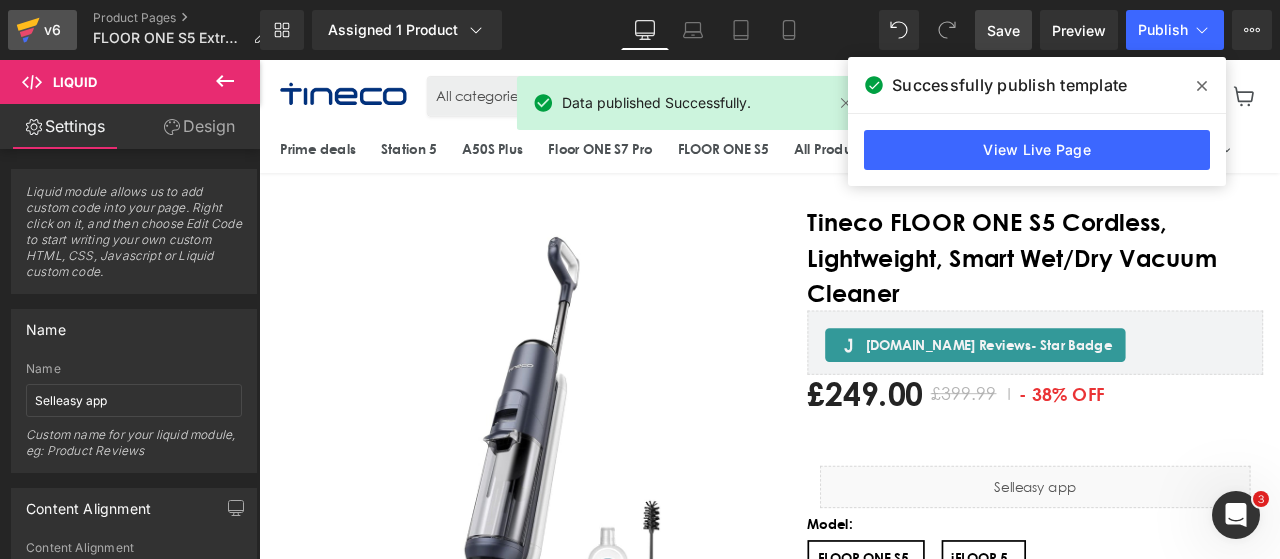 click 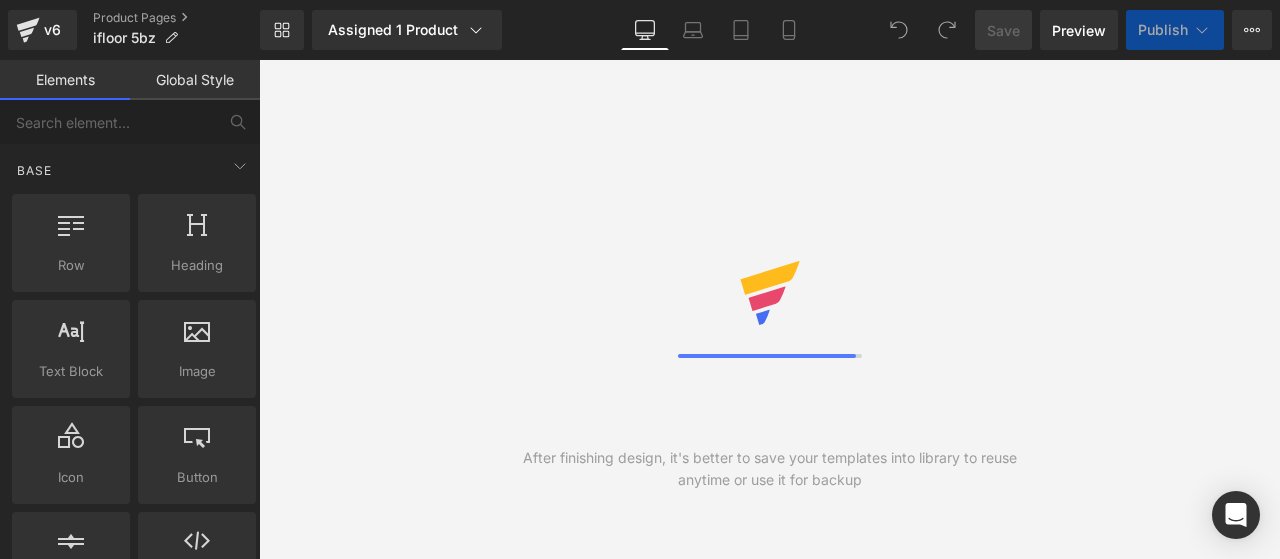 scroll, scrollTop: 0, scrollLeft: 0, axis: both 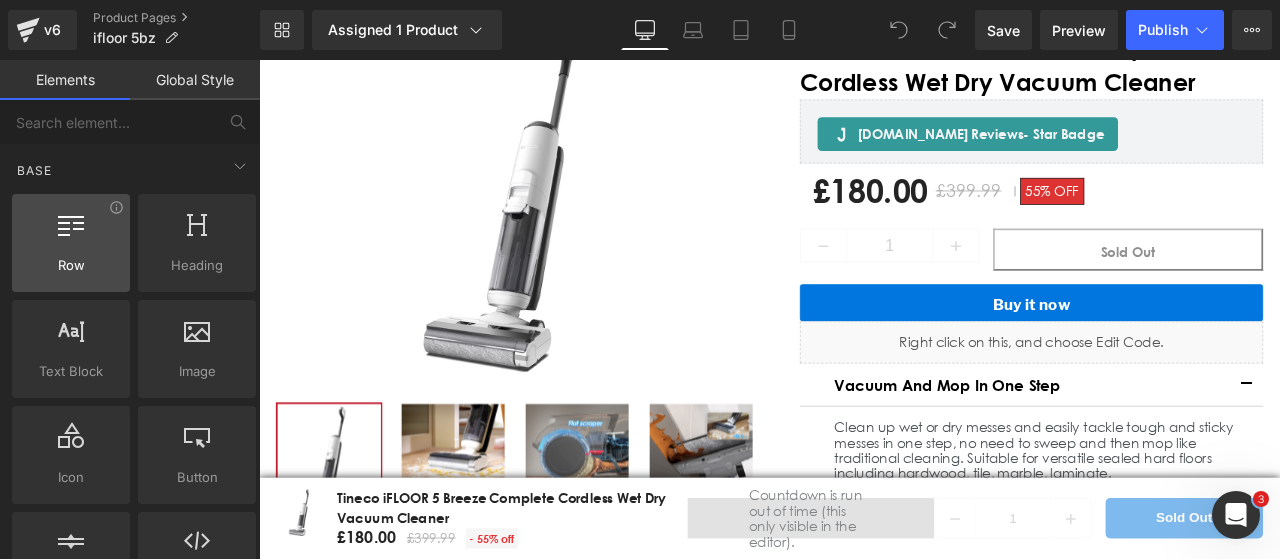click at bounding box center [71, 232] 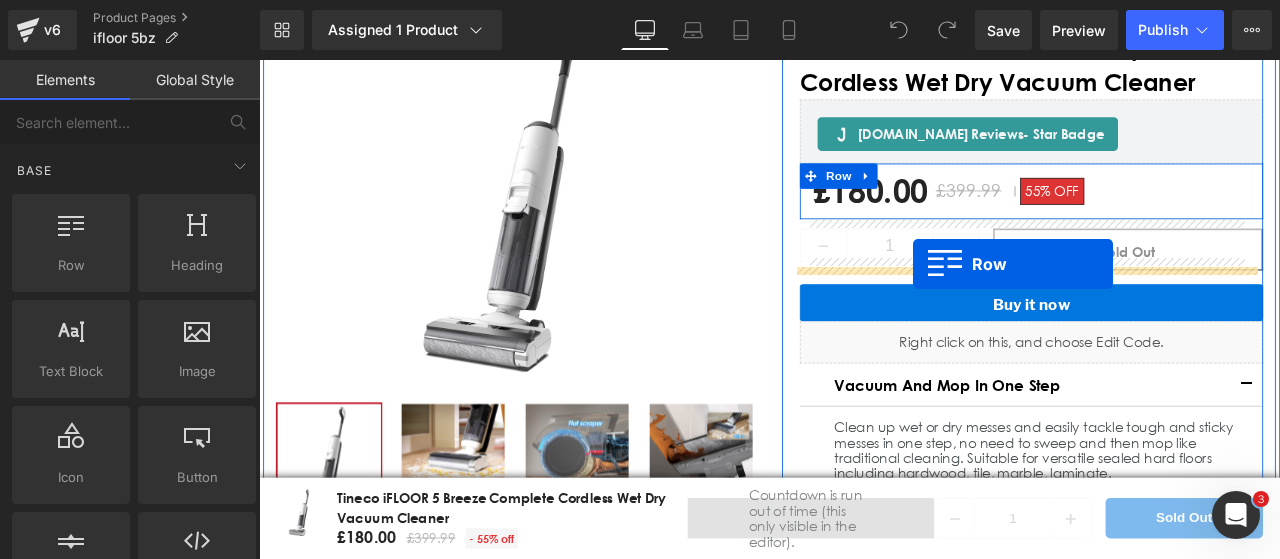 drag, startPoint x: 333, startPoint y: 299, endPoint x: 1034, endPoint y: 302, distance: 701.0064 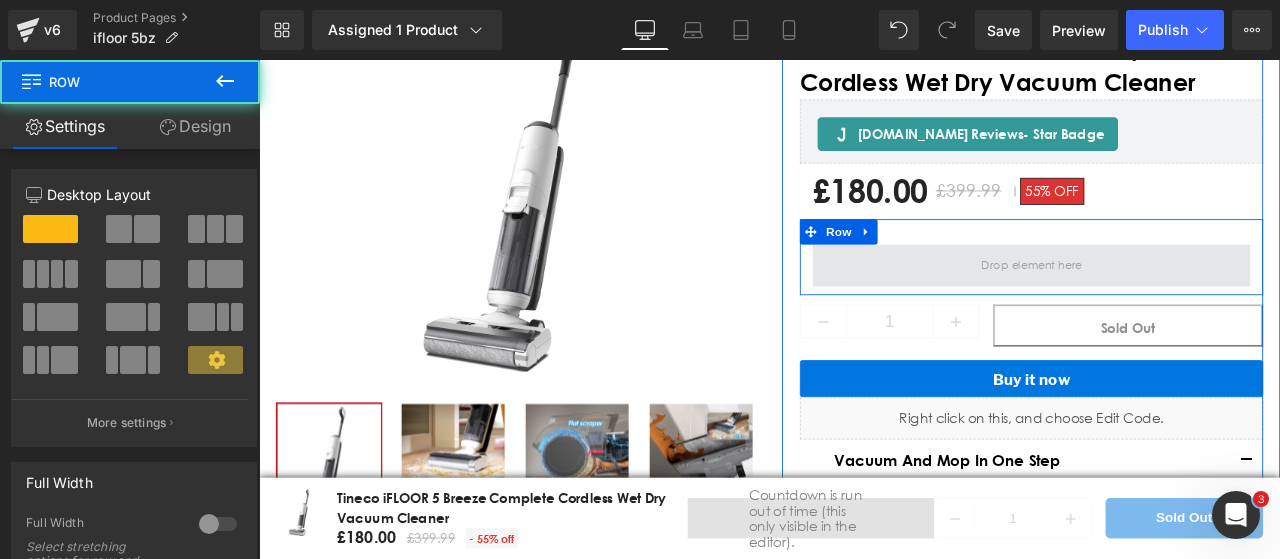 click at bounding box center [1174, 303] 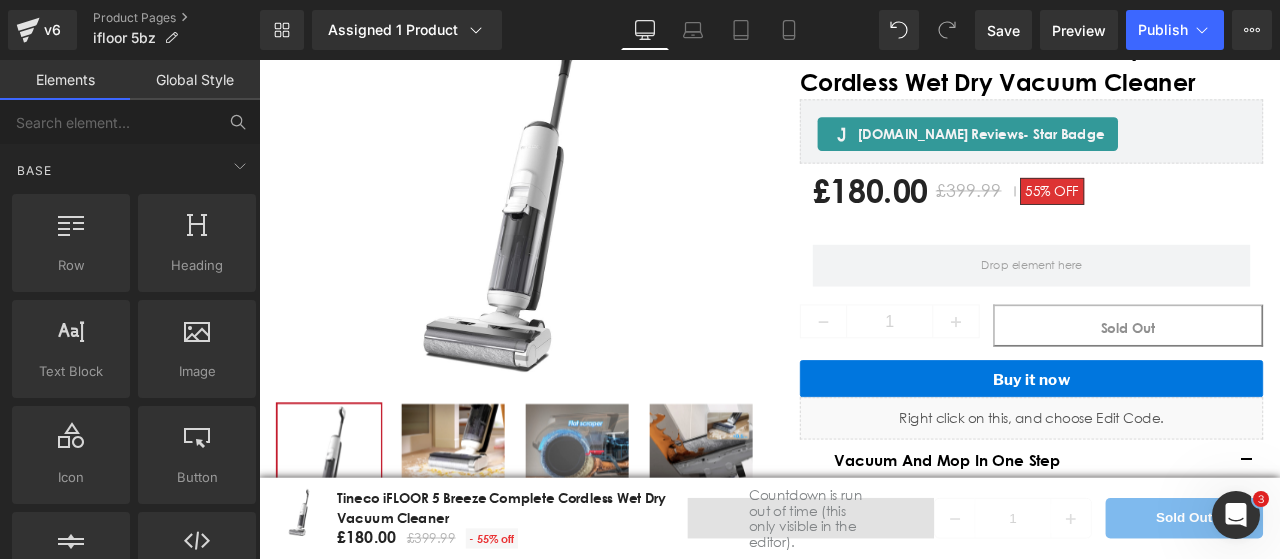 click at bounding box center (108, 122) 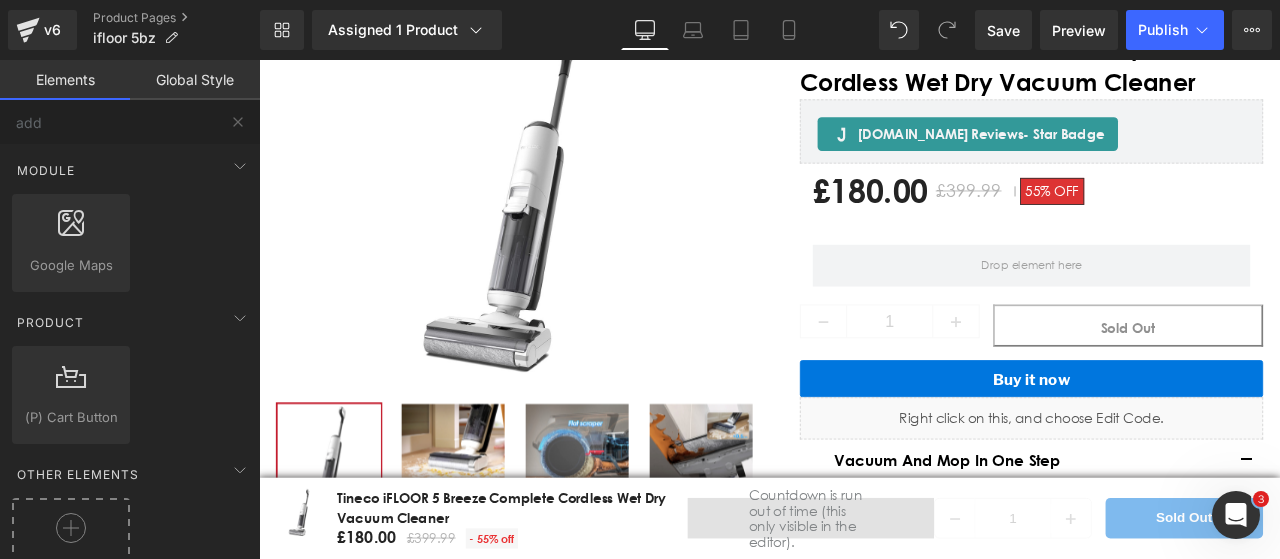 click 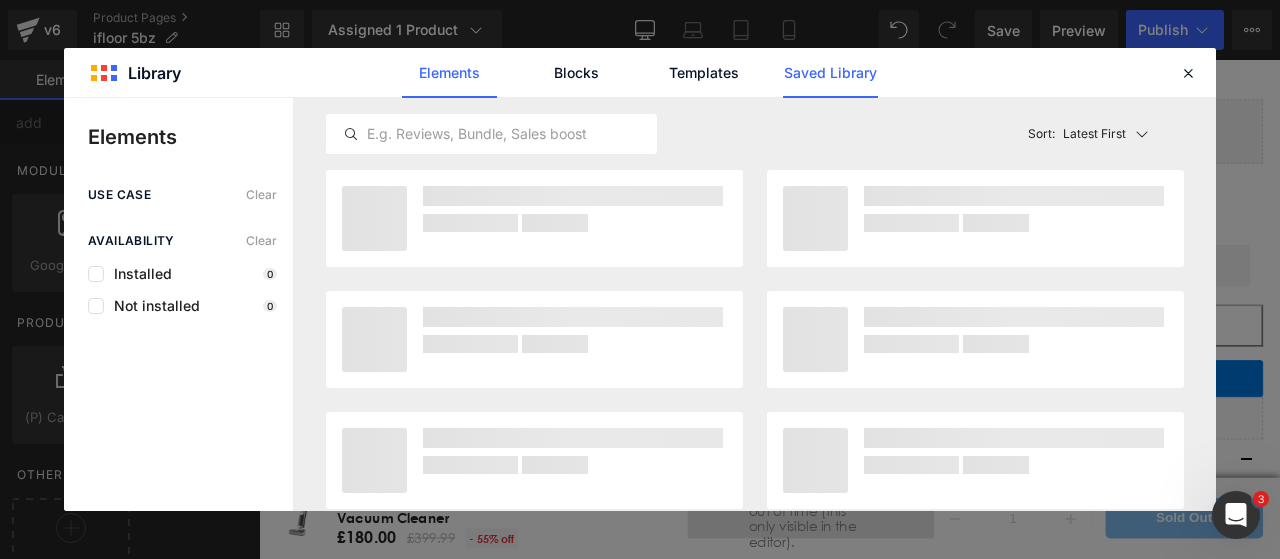 type on "add" 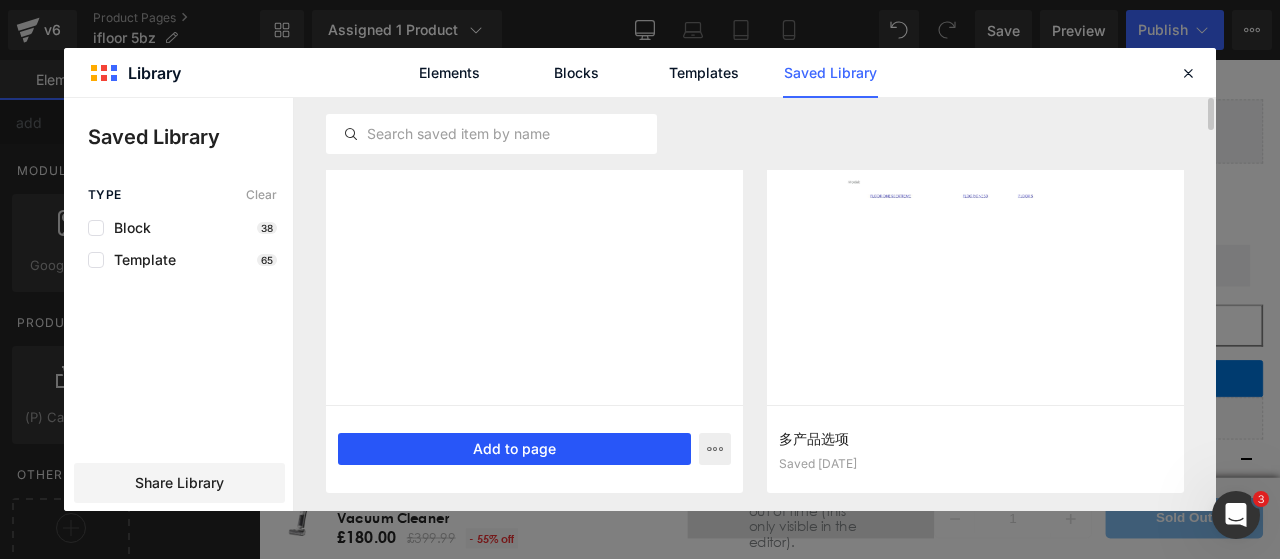 click on "Add to page" at bounding box center (514, 449) 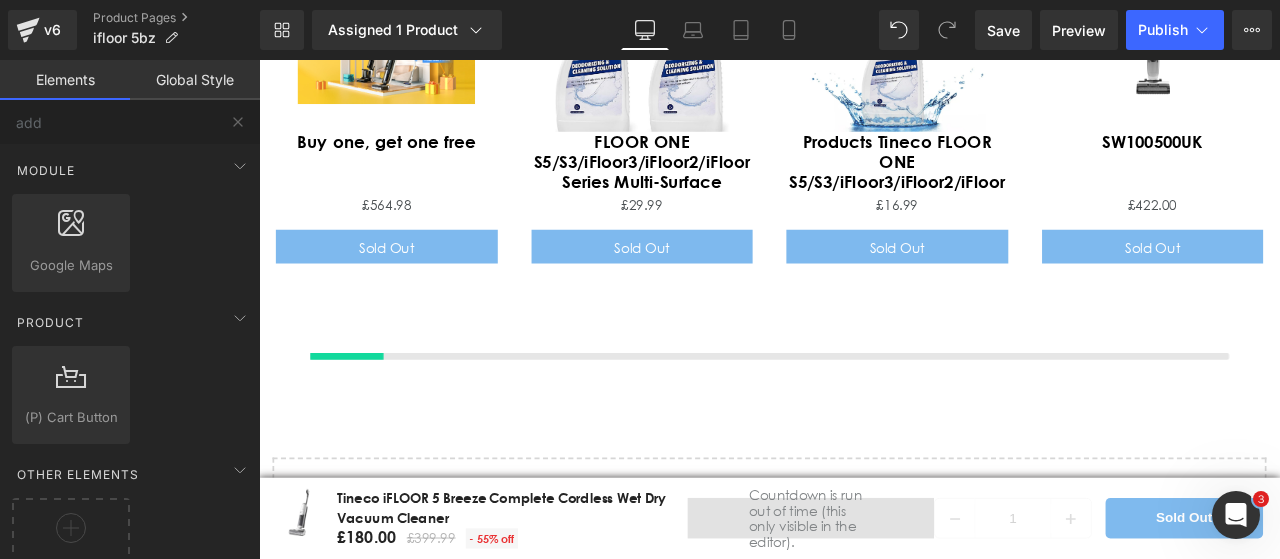 scroll, scrollTop: 4901, scrollLeft: 0, axis: vertical 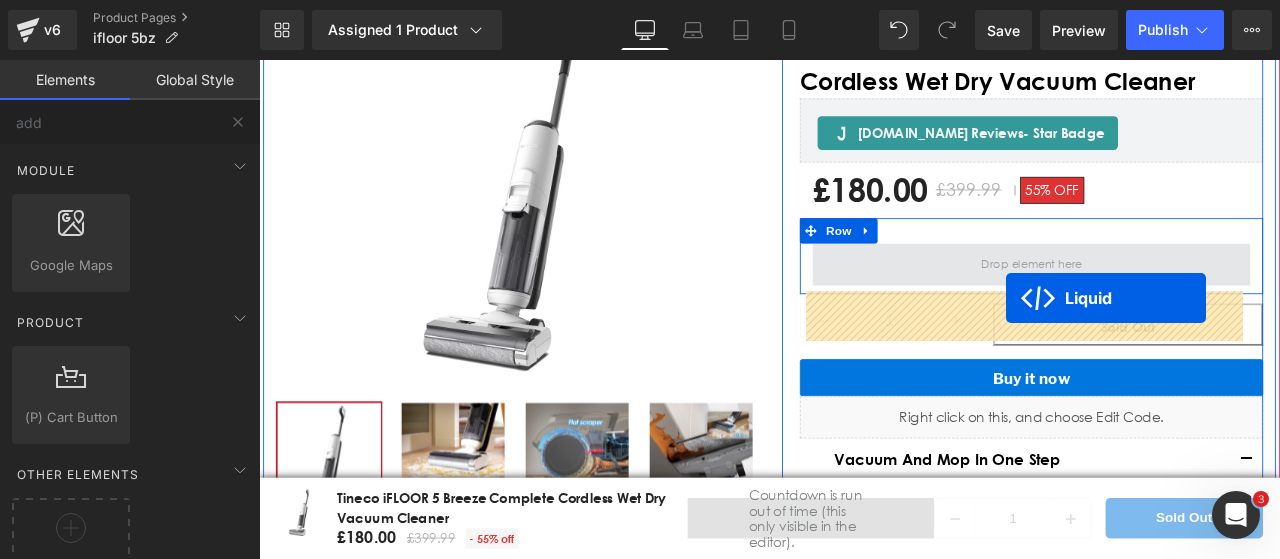 drag, startPoint x: 810, startPoint y: 176, endPoint x: 1144, endPoint y: 342, distance: 372.9772 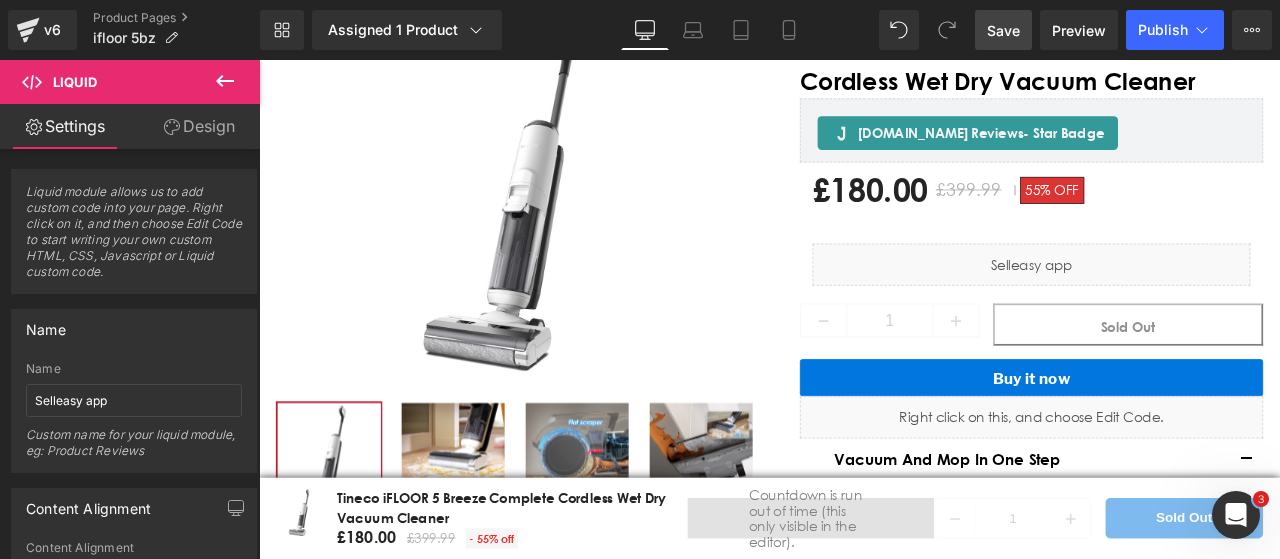 click on "Save" at bounding box center [1003, 30] 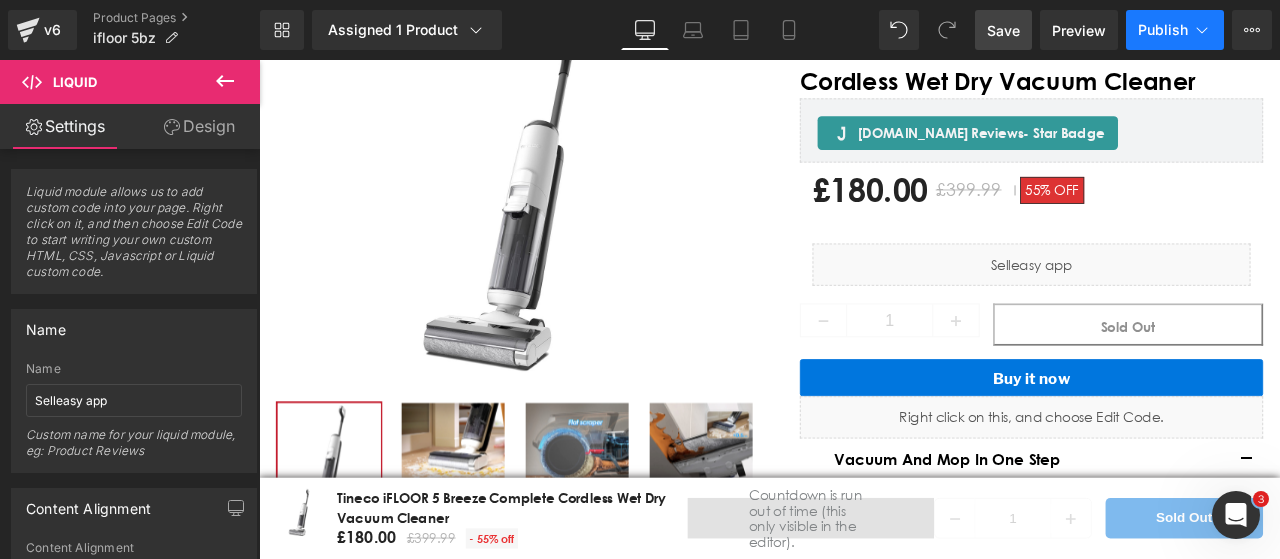click on "Publish" at bounding box center [1163, 30] 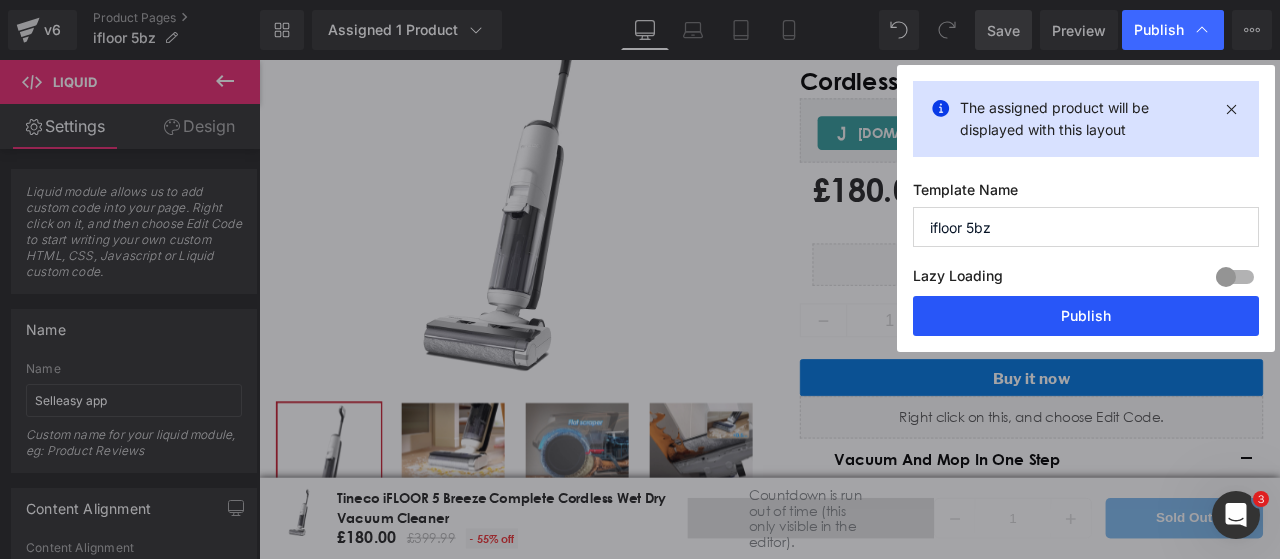 click on "Publish" at bounding box center (1086, 316) 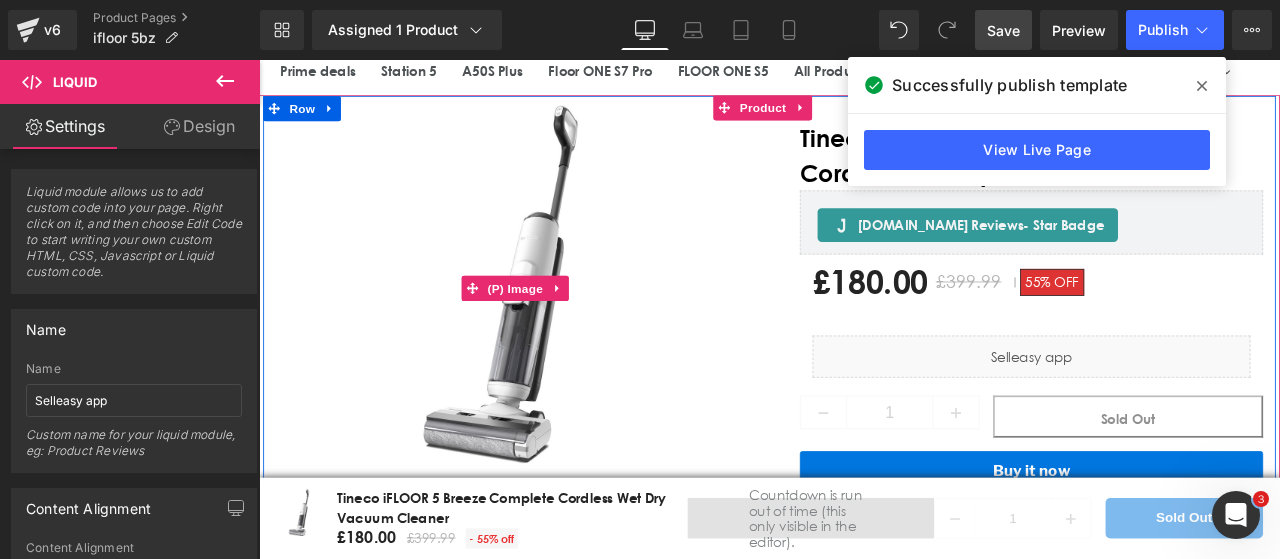scroll, scrollTop: 0, scrollLeft: 0, axis: both 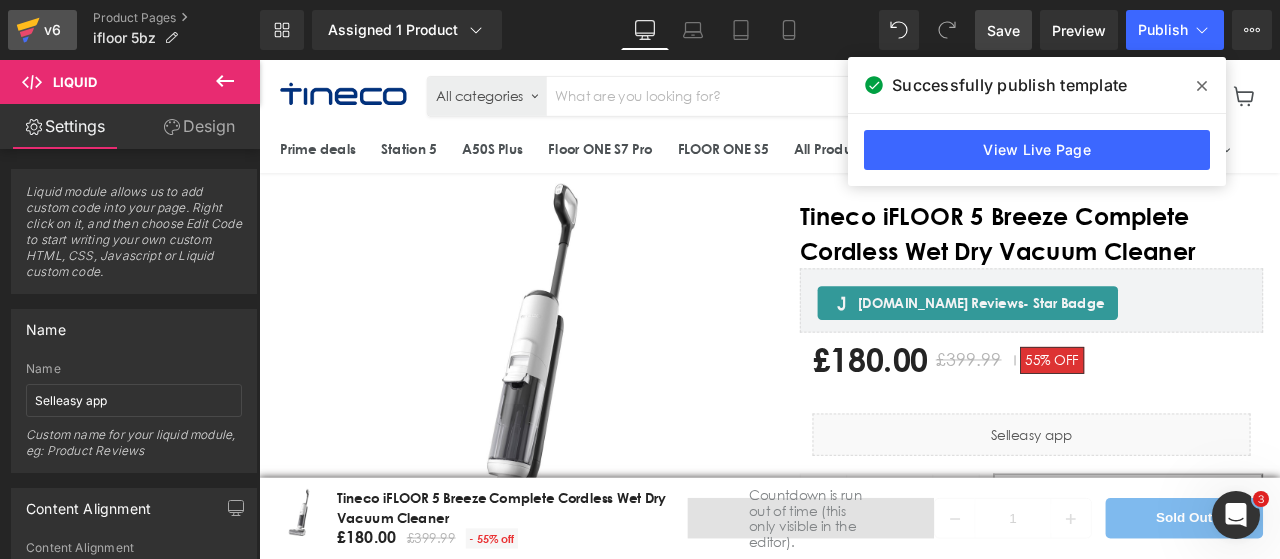 click on "v6" at bounding box center [52, 30] 